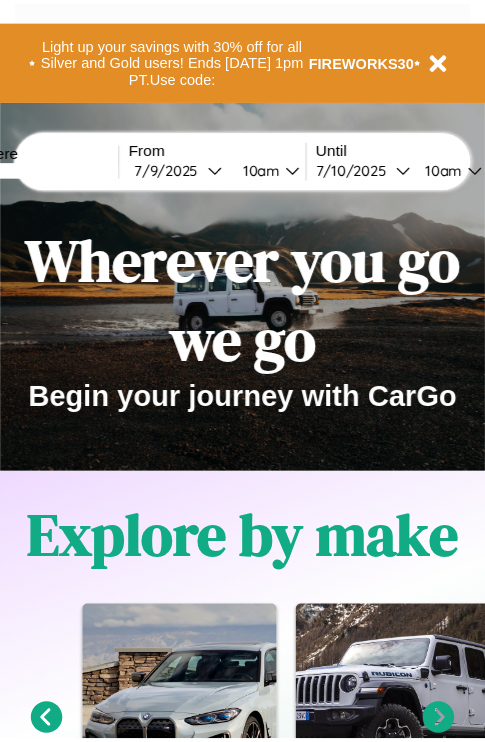 scroll, scrollTop: 0, scrollLeft: 0, axis: both 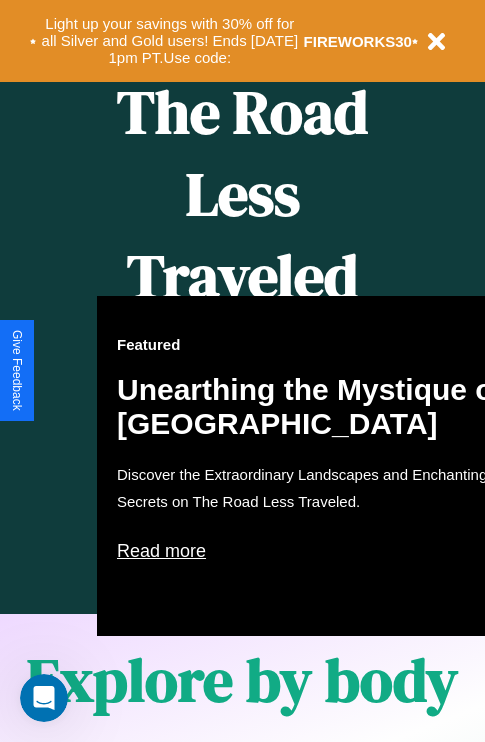 click on "Featured Unearthing the Mystique of Iceland Discover the Extraordinary Landscapes and Enchanting Secrets on The Road Less Traveled. Read more" at bounding box center [317, 466] 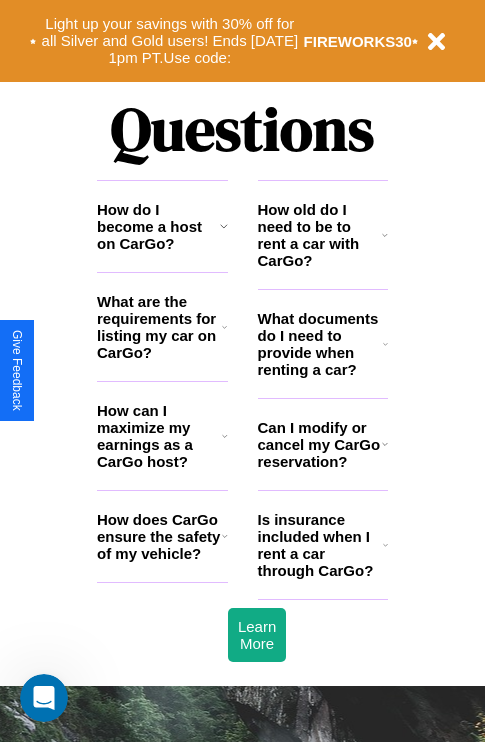 scroll, scrollTop: 2423, scrollLeft: 0, axis: vertical 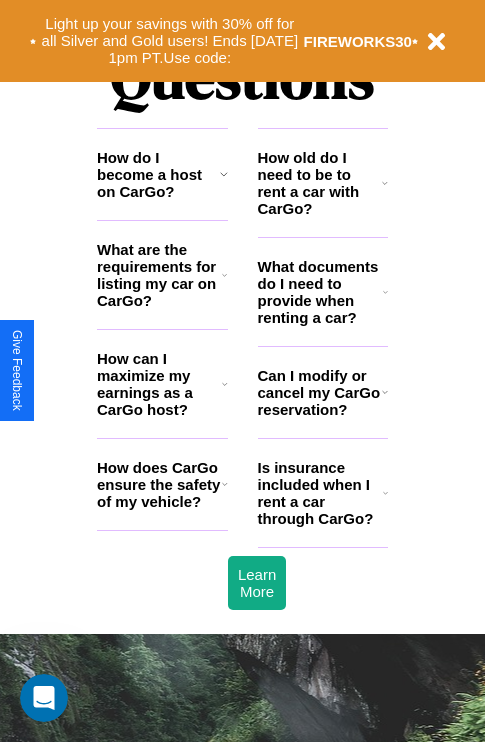click 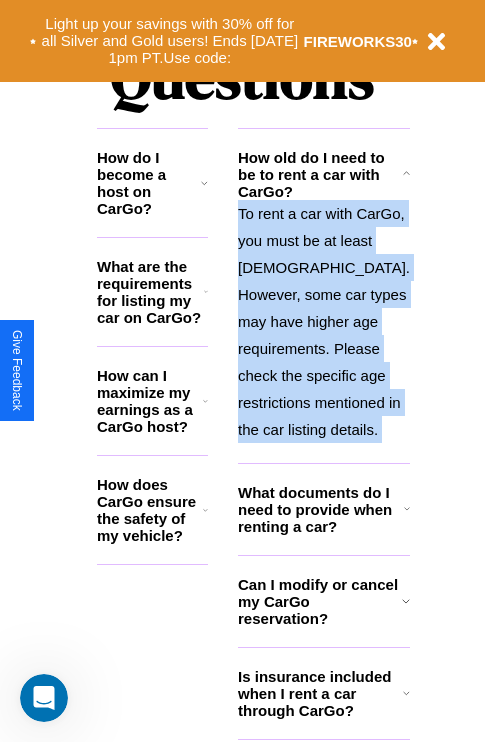 scroll, scrollTop: 2503, scrollLeft: 0, axis: vertical 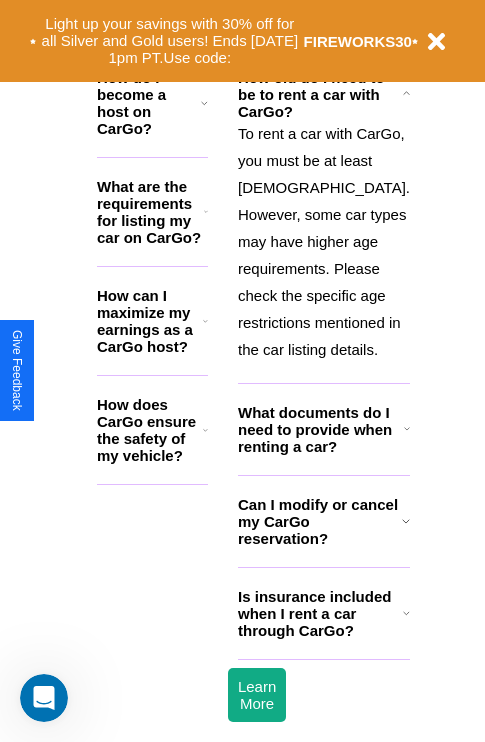 click on "Can I modify or cancel my CarGo reservation?" at bounding box center [320, 521] 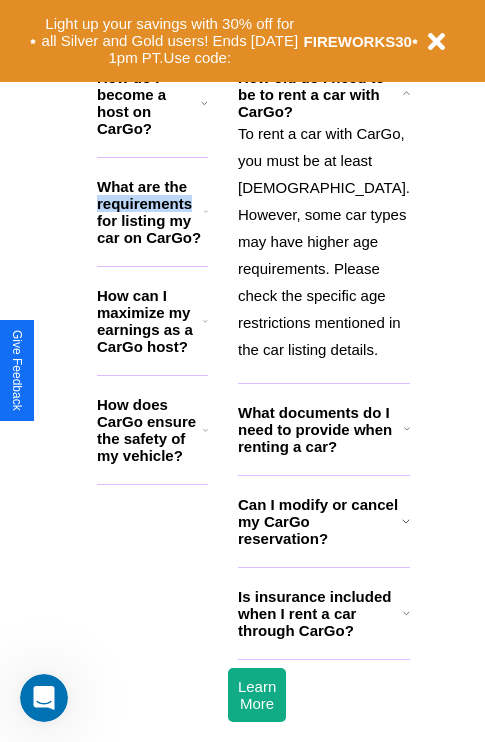 scroll, scrollTop: 2566, scrollLeft: 0, axis: vertical 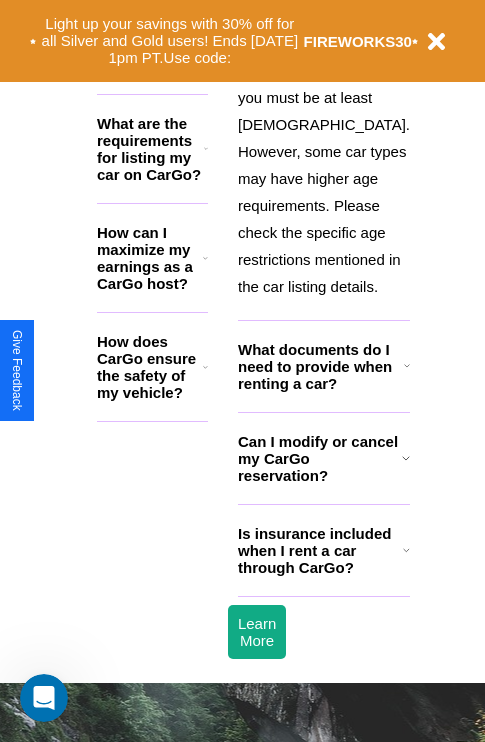 click 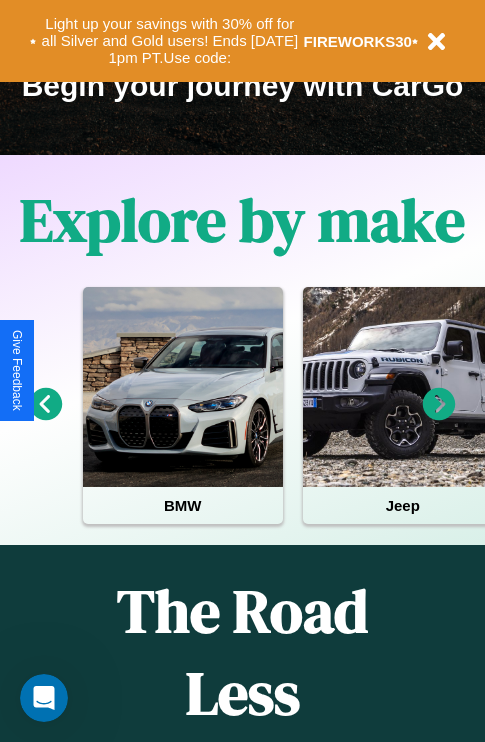 scroll, scrollTop: 308, scrollLeft: 0, axis: vertical 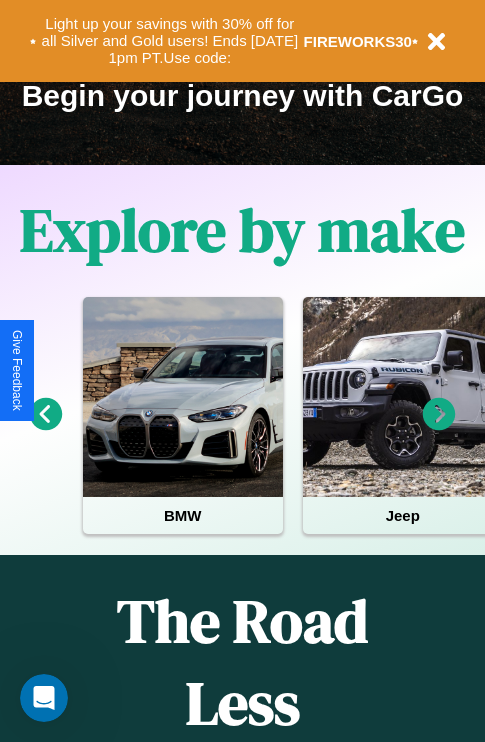click 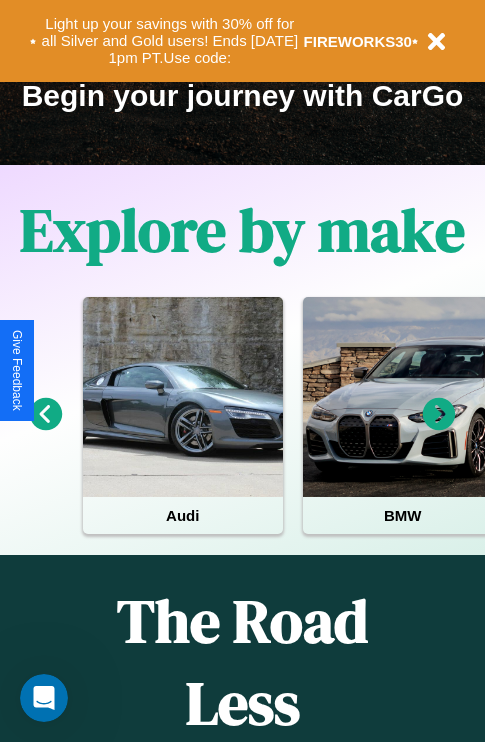click 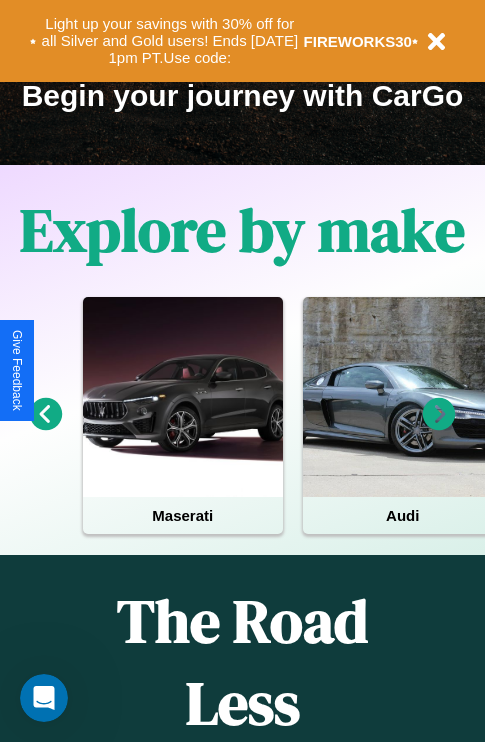 click 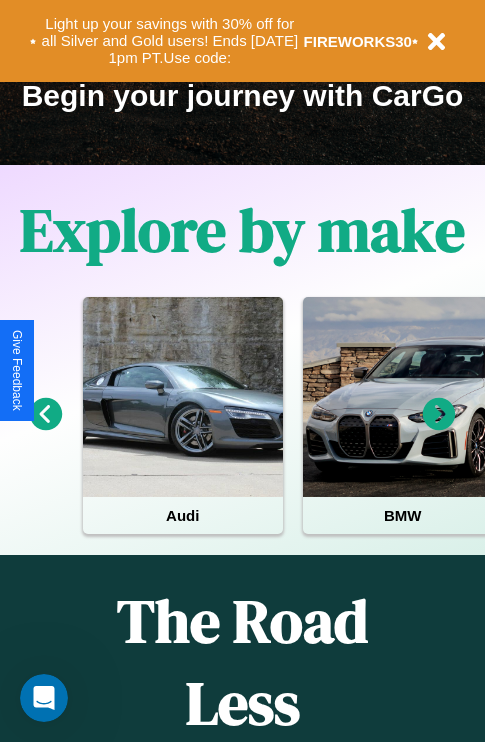 click 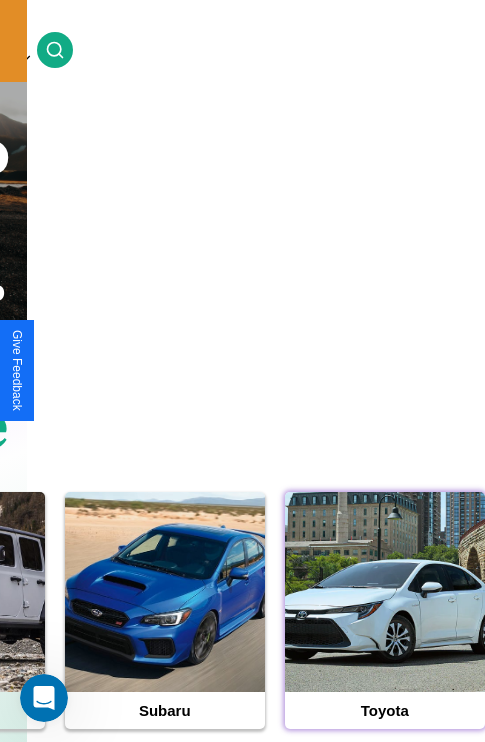 click at bounding box center [385, 592] 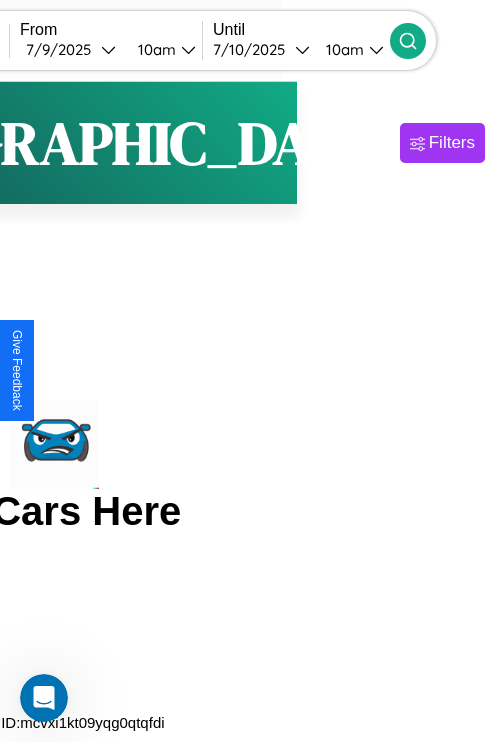 scroll, scrollTop: 0, scrollLeft: 0, axis: both 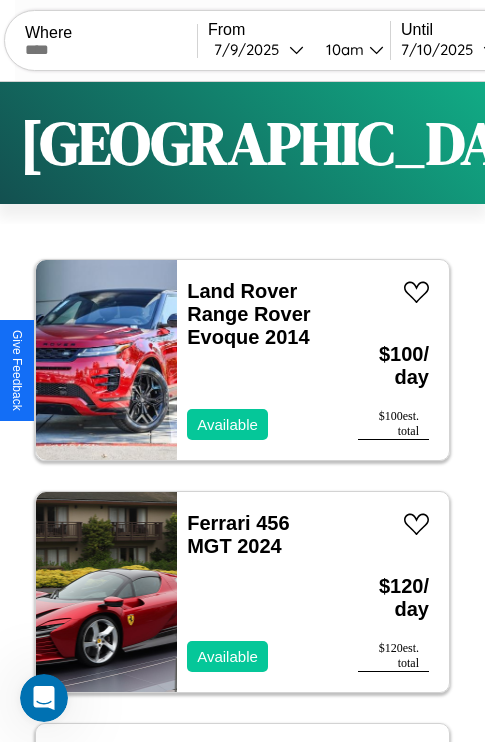 click on "Filters" at bounding box center (640, 143) 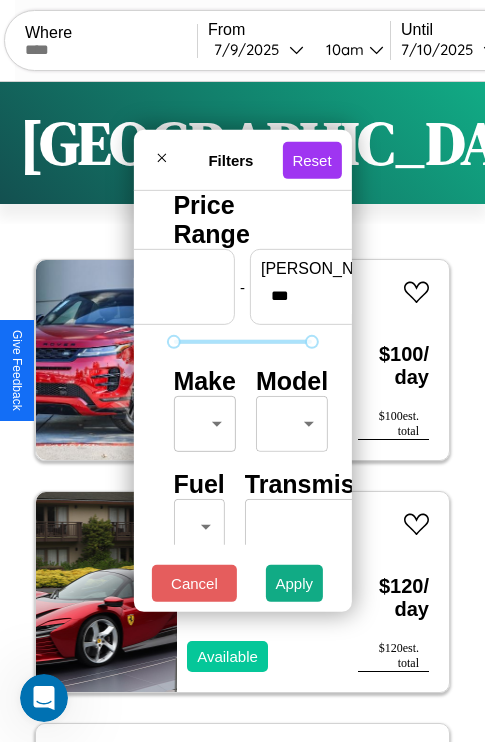 scroll, scrollTop: 162, scrollLeft: 63, axis: both 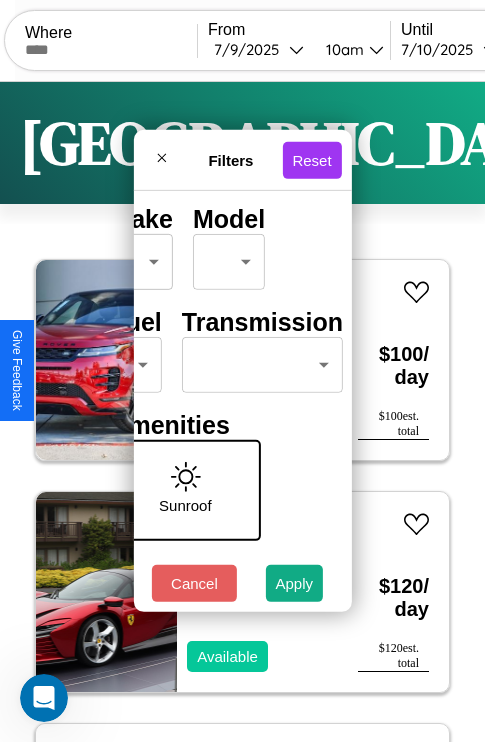 click on "CarGo Where From 7 / 9 / 2025 10am Until 7 / 10 / 2025 10am Become a Host Login Sign Up Dallas Filters 132  cars in this area These cars can be picked up in this city. Land Rover   Range Rover Evoque   2014 Available $ 100  / day $ 100  est. total Ferrari   456 MGT   2024 Available $ 120  / day $ 120  est. total Chrysler   Grand Voyager   2014 Available $ 200  / day $ 200  est. total Maserati   Grancabrio   2016 Available $ 60  / day $ 60  est. total Infiniti   G35   2023 Available $ 80  / day $ 80  est. total Toyota   Celica   2019 Available $ 140  / day $ 140  est. total Mercedes   420   2016 Available $ 160  / day $ 160  est. total Toyota   Tundra   2024 Available $ 70  / day $ 70  est. total Subaru   BRZ   2021 Available $ 70  / day $ 70  est. total Subaru   Outback   2023 Available $ 60  / day $ 60  est. total Bentley   Flying Spur   2021 Available $ 120  / day $ 120  est. total Chevrolet   7500XD   2024 Available $ 70  / day $ 70  est. total Subaru   Crosstrek   2017 Available $ 30  / day $ 30 Nissan" at bounding box center [242, 412] 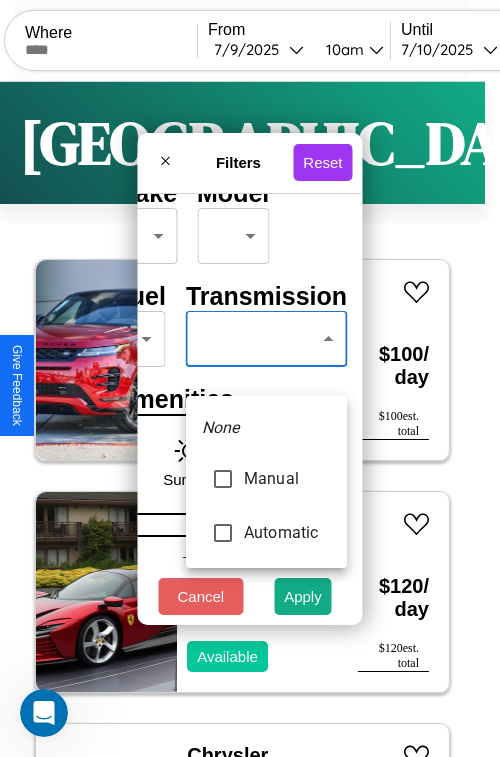 type on "******" 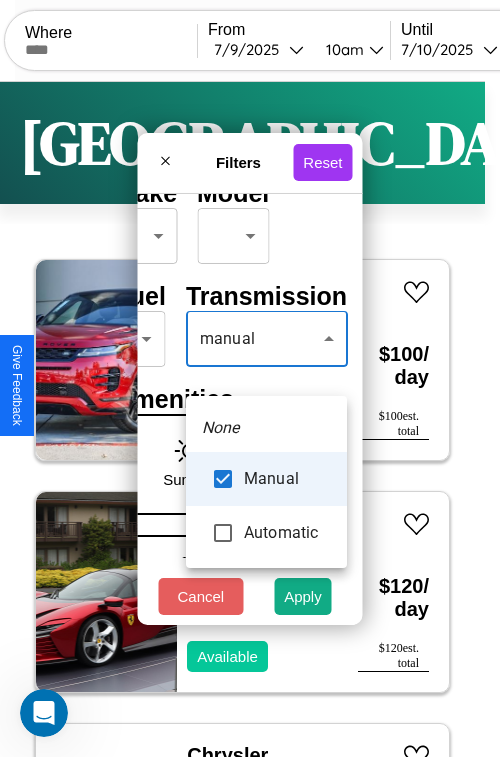 click at bounding box center (250, 378) 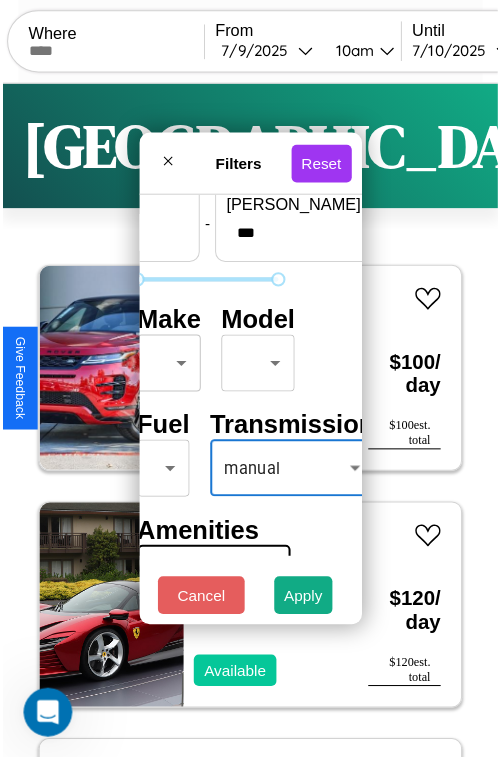 scroll, scrollTop: 62, scrollLeft: 40, axis: both 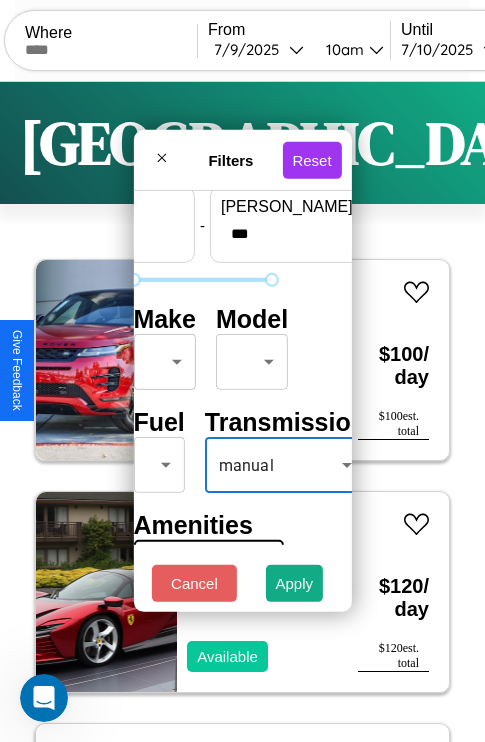 click on "CarGo Where From 7 / 9 / 2025 10am Until 7 / 10 / 2025 10am Become a Host Login Sign Up Dallas Filters 132  cars in this area These cars can be picked up in this city. Land Rover   Range Rover Evoque   2014 Available $ 100  / day $ 100  est. total Ferrari   456 MGT   2024 Available $ 120  / day $ 120  est. total Chrysler   Grand Voyager   2014 Available $ 200  / day $ 200  est. total Maserati   Grancabrio   2016 Available $ 60  / day $ 60  est. total Infiniti   G35   2023 Available $ 80  / day $ 80  est. total Toyota   Celica   2019 Available $ 140  / day $ 140  est. total Mercedes   420   2016 Available $ 160  / day $ 160  est. total Toyota   Tundra   2024 Available $ 70  / day $ 70  est. total Subaru   BRZ   2021 Available $ 70  / day $ 70  est. total Subaru   Outback   2023 Available $ 60  / day $ 60  est. total Bentley   Flying Spur   2021 Available $ 120  / day $ 120  est. total Chevrolet   7500XD   2024 Available $ 70  / day $ 70  est. total Subaru   Crosstrek   2017 Available $ 30  / day $ 30 Nissan" at bounding box center (242, 412) 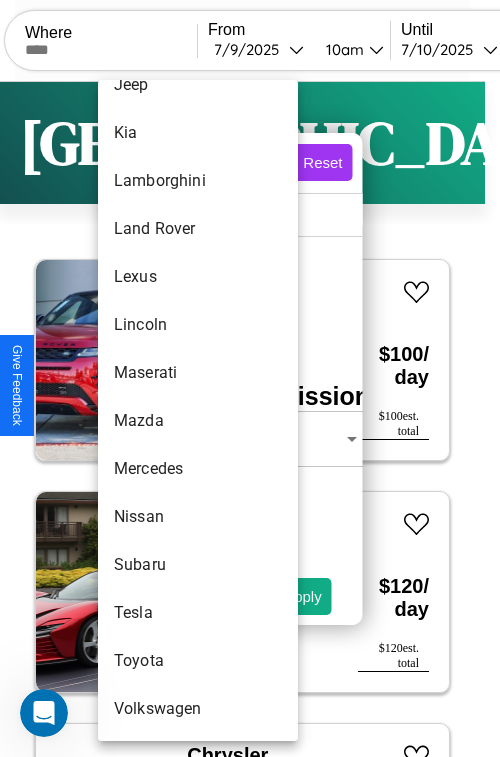 scroll, scrollTop: 1083, scrollLeft: 0, axis: vertical 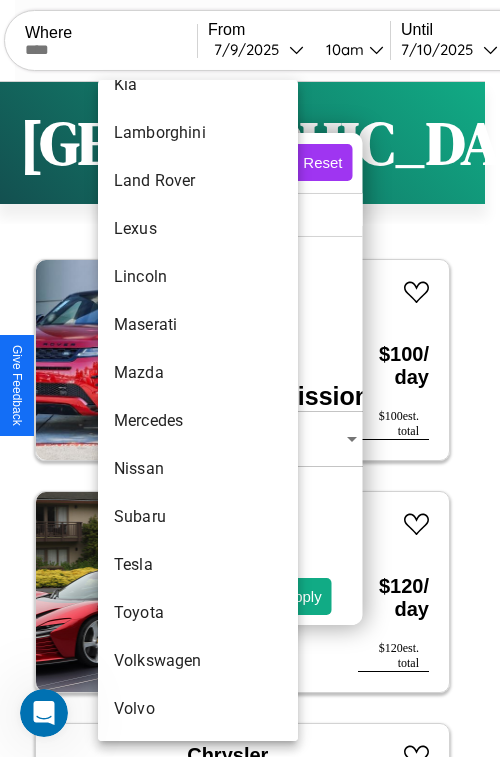 click on "Mercedes" at bounding box center (198, 421) 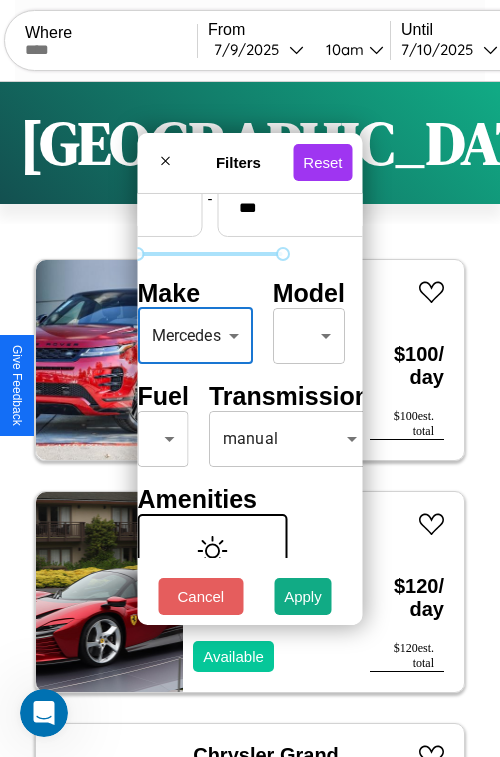 type on "********" 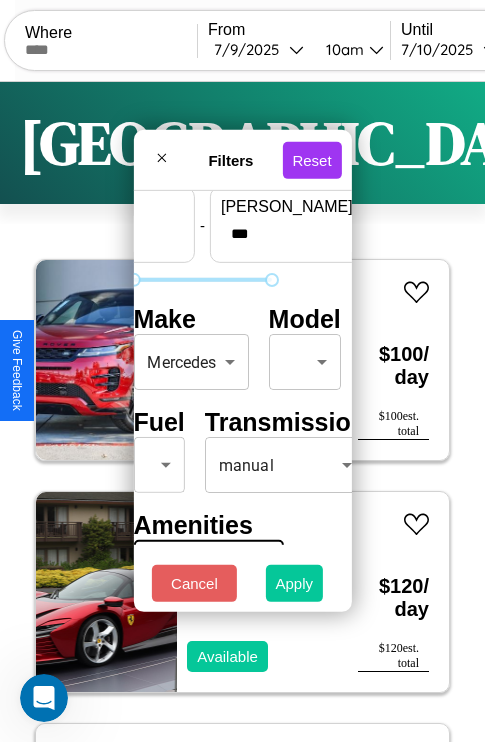 click on "Apply" at bounding box center (295, 583) 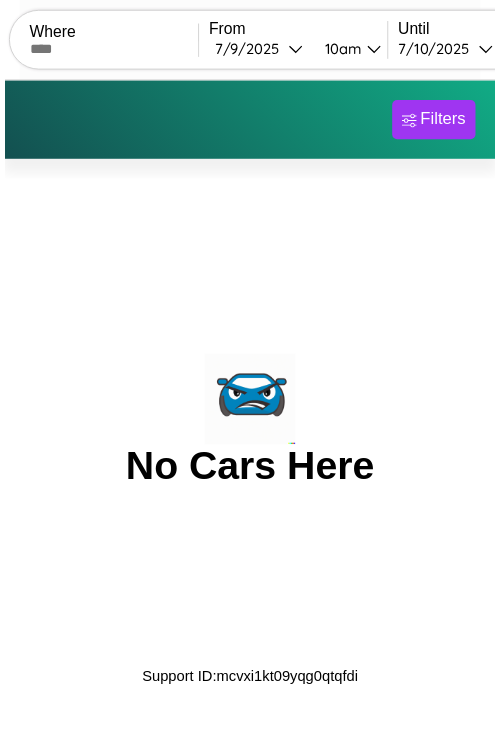 scroll, scrollTop: 0, scrollLeft: 0, axis: both 